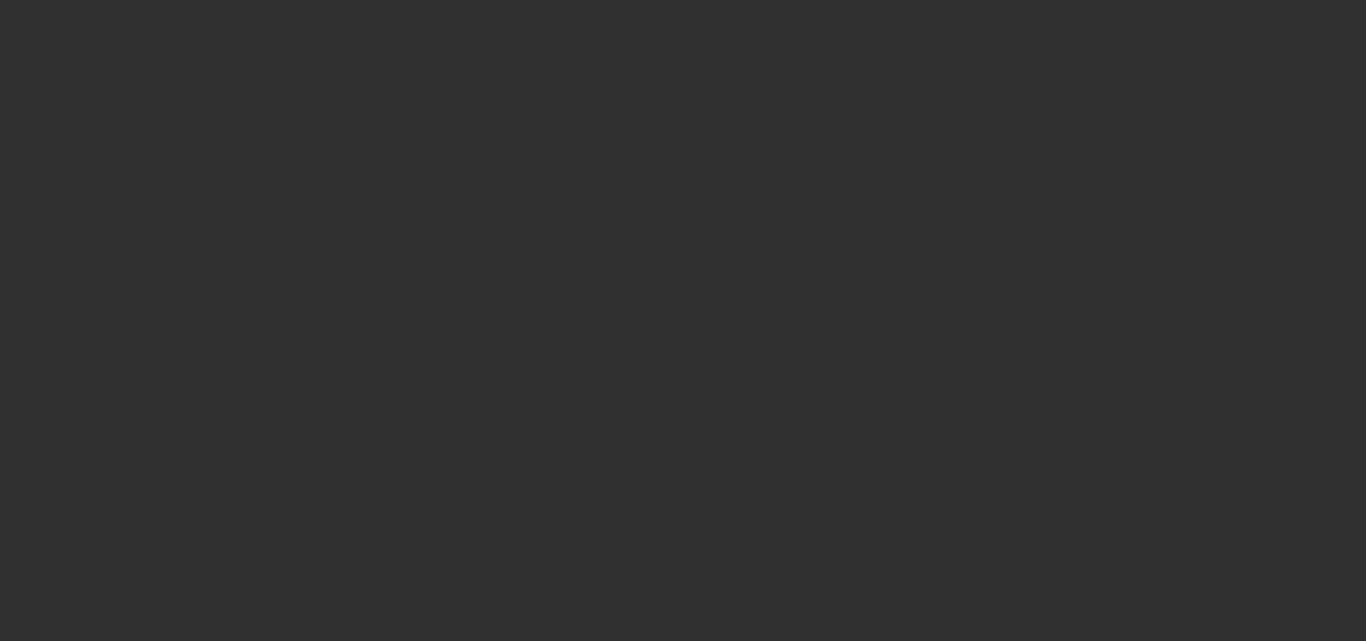 scroll, scrollTop: 0, scrollLeft: 0, axis: both 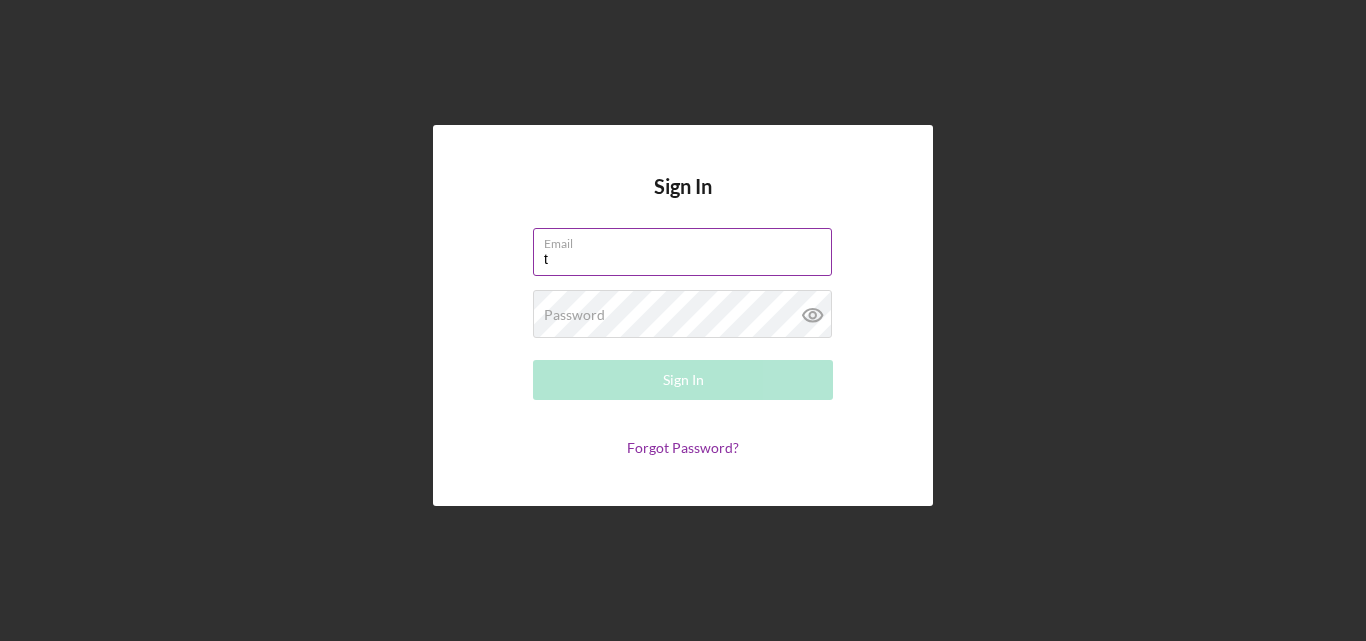 type on "tanyayp@[EMAIL]" 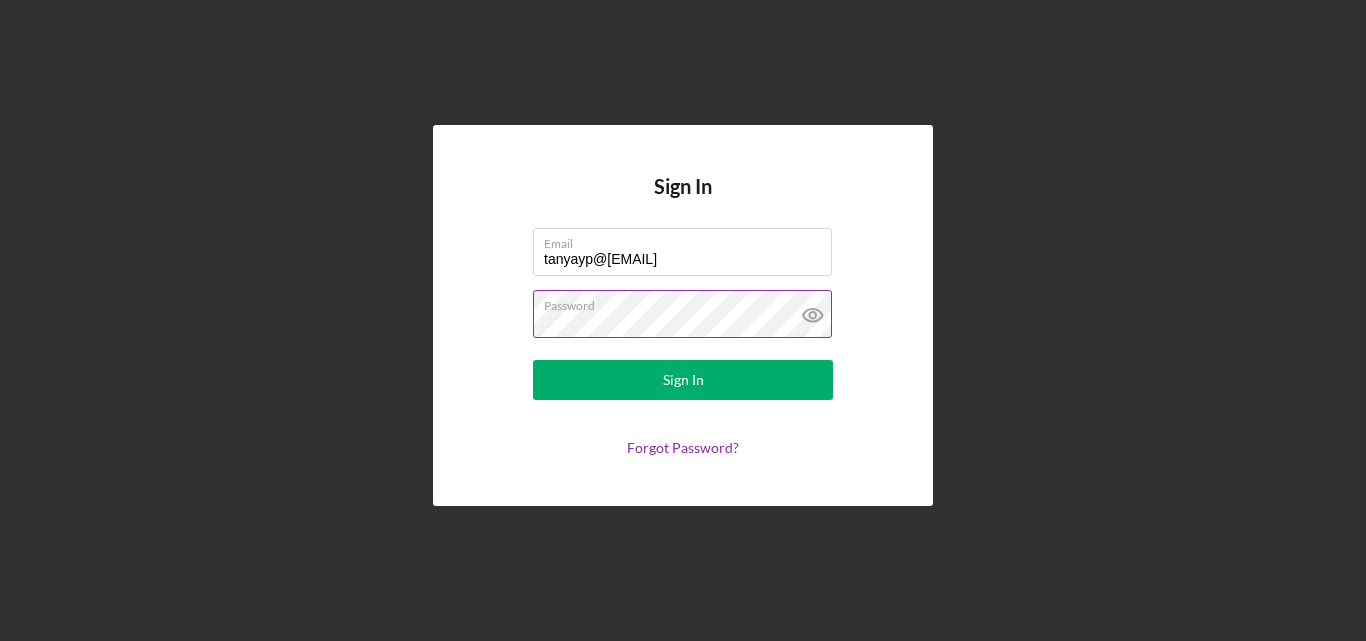 click on "Sign In" at bounding box center [683, 380] 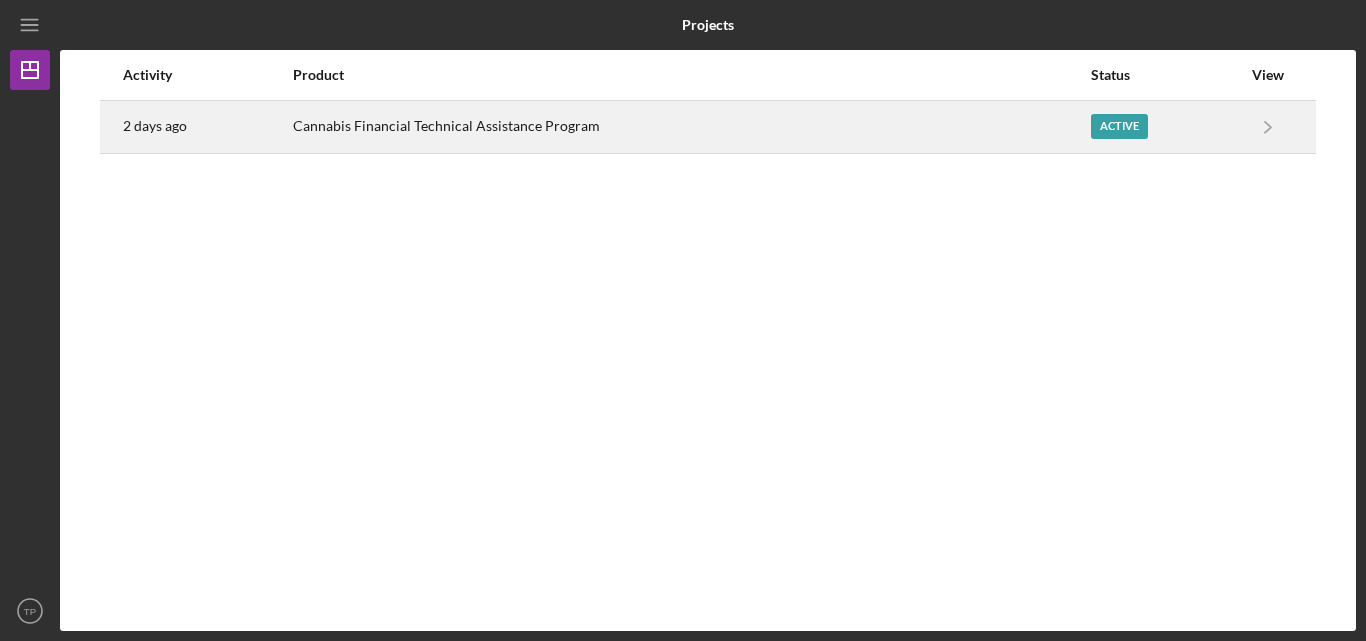 click on "Active" at bounding box center [1119, 126] 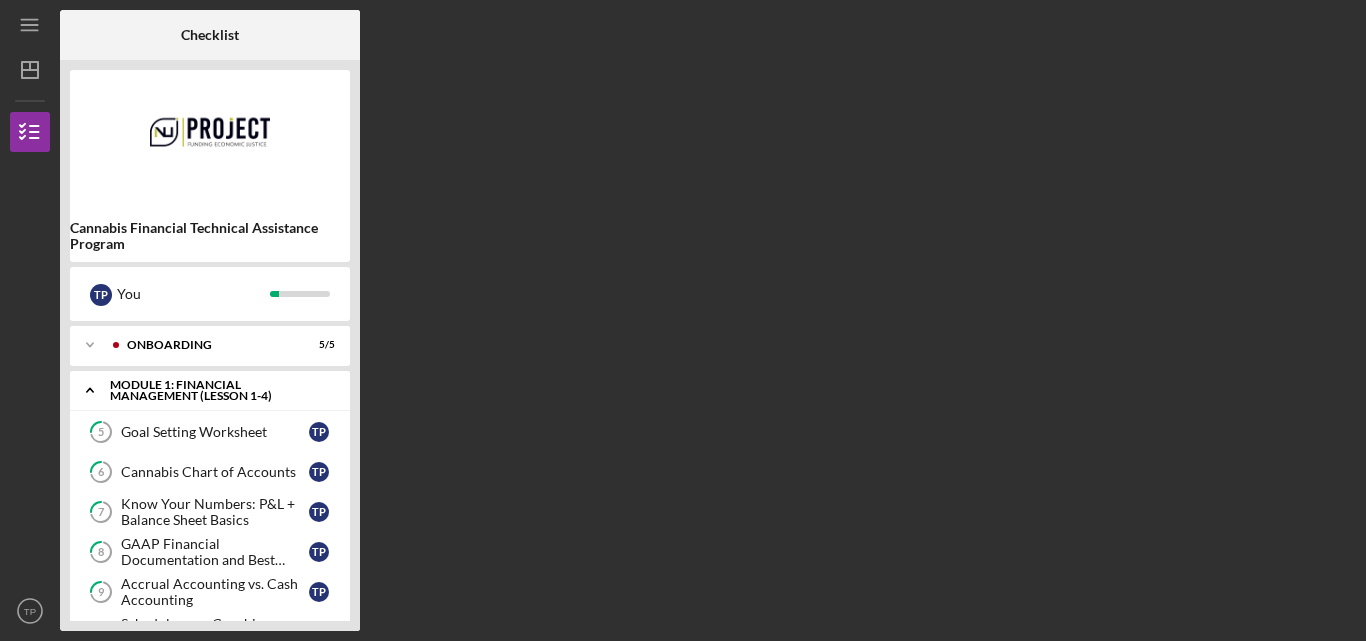 click 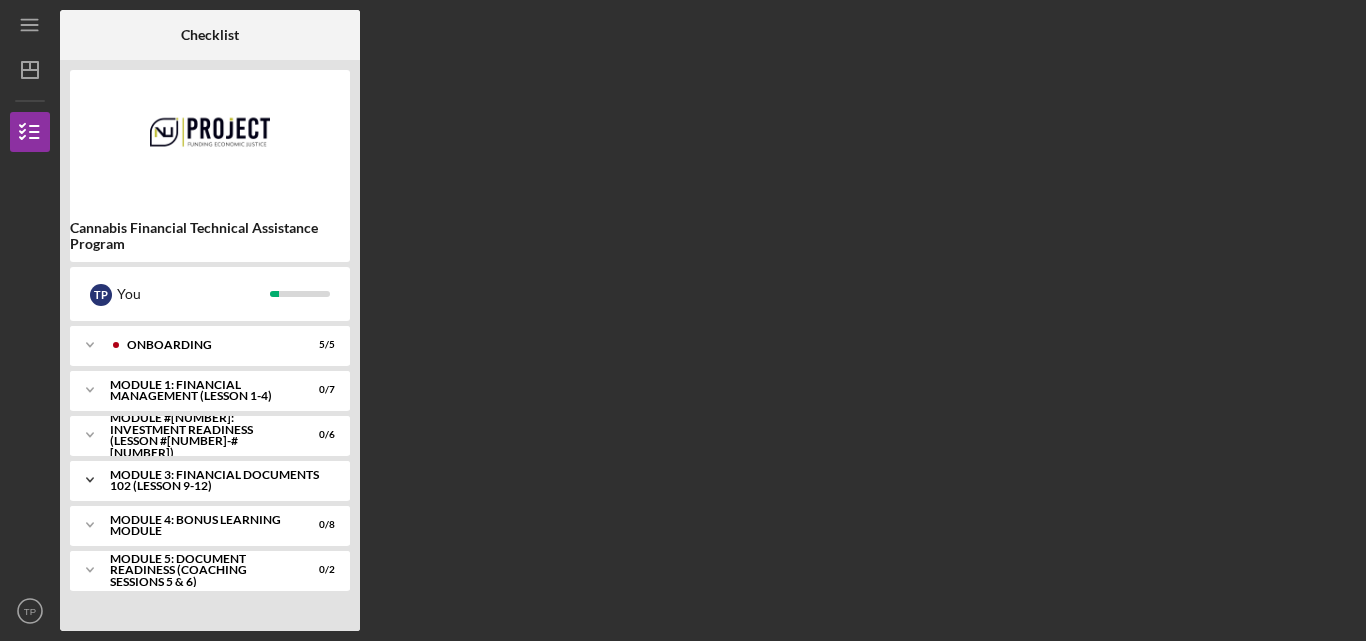 click on "Module 3: Financial Documents 102 (Lesson 9-12)" at bounding box center (217, 480) 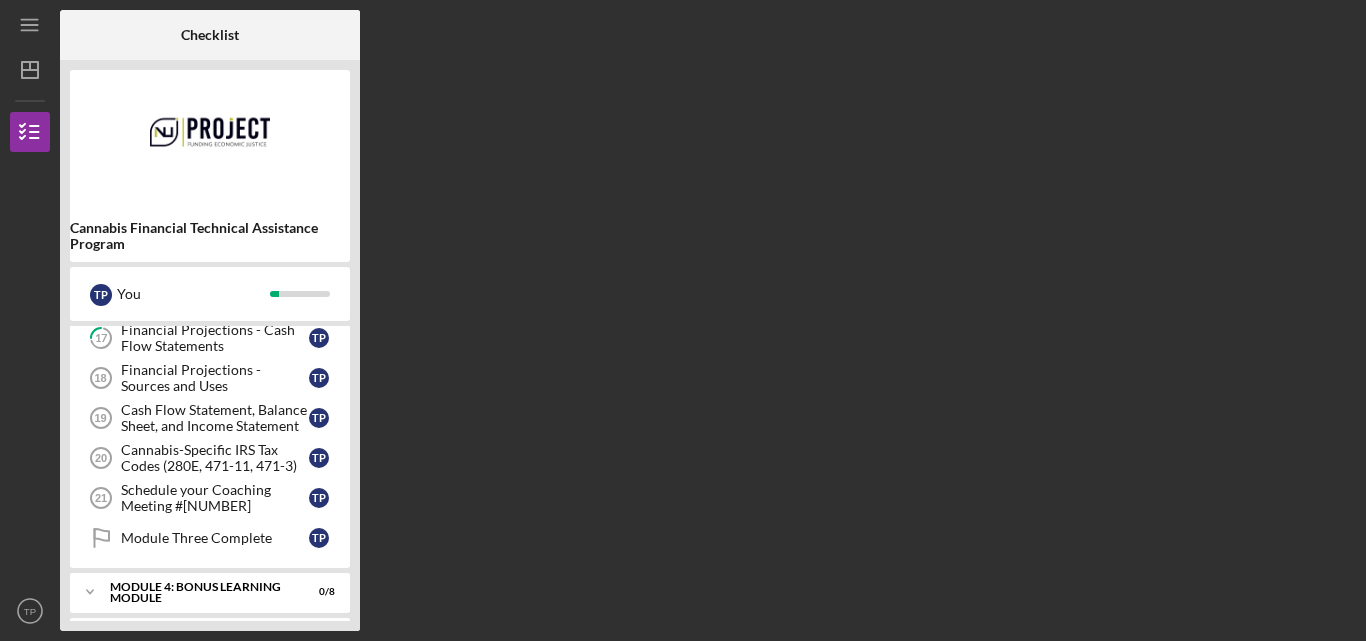 scroll, scrollTop: 222, scrollLeft: 0, axis: vertical 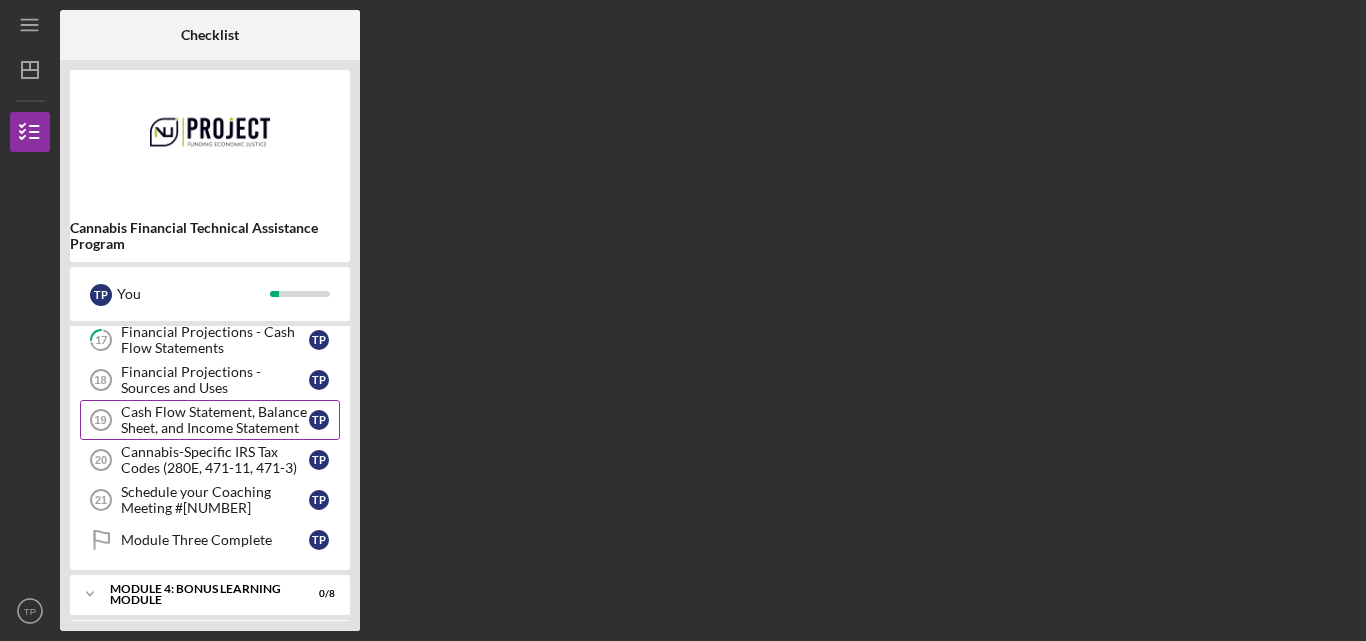 click on "Cash Flow Statement, Balance Sheet, and Income Statement" at bounding box center [215, 420] 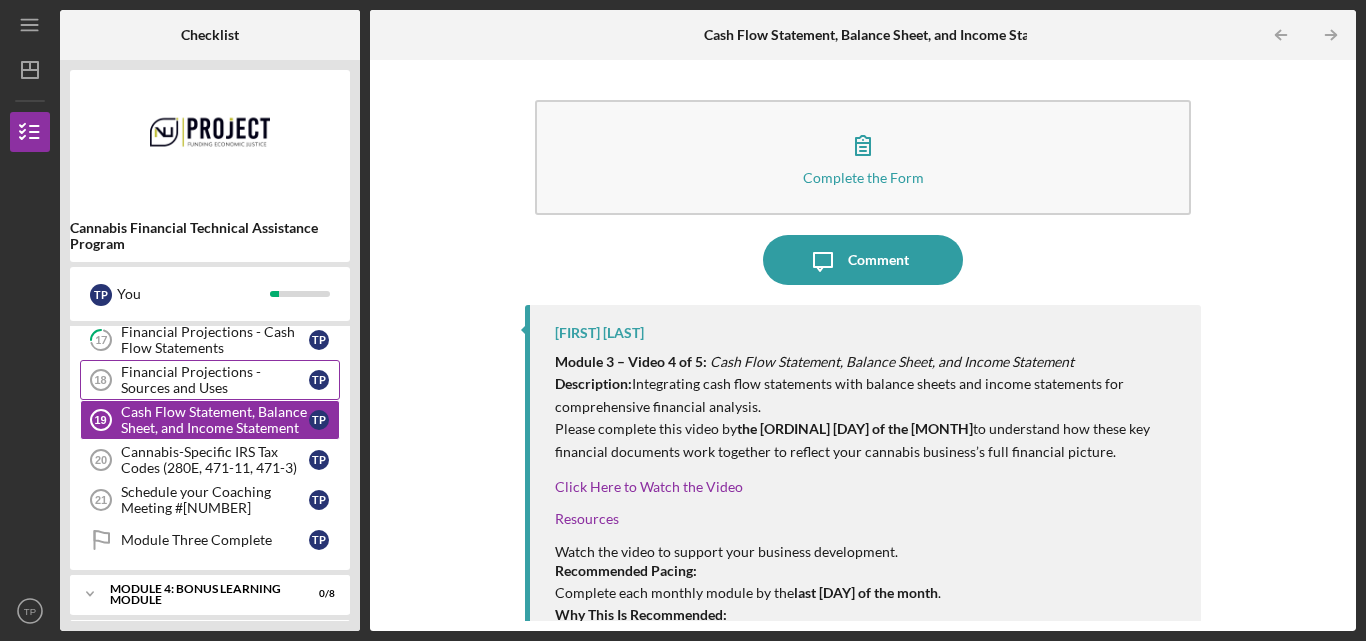 click on "Financial Projections - Sources and Uses" at bounding box center [215, 380] 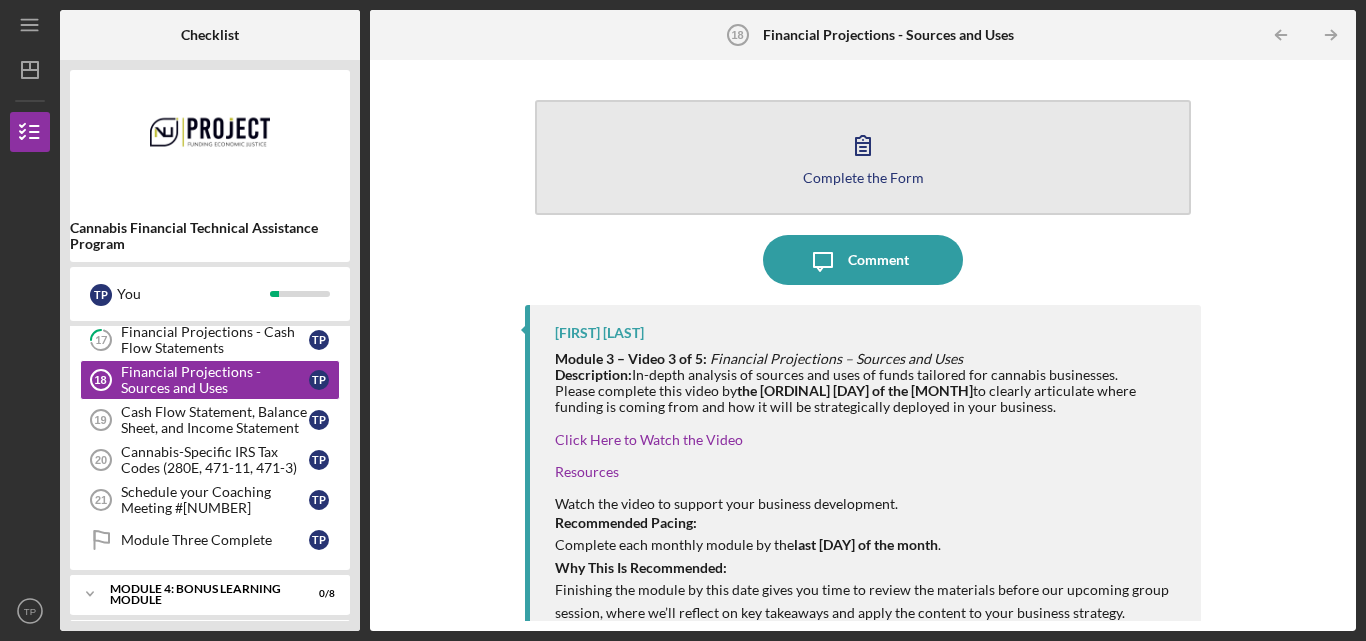 click on "Complete the Form Form" at bounding box center [863, 157] 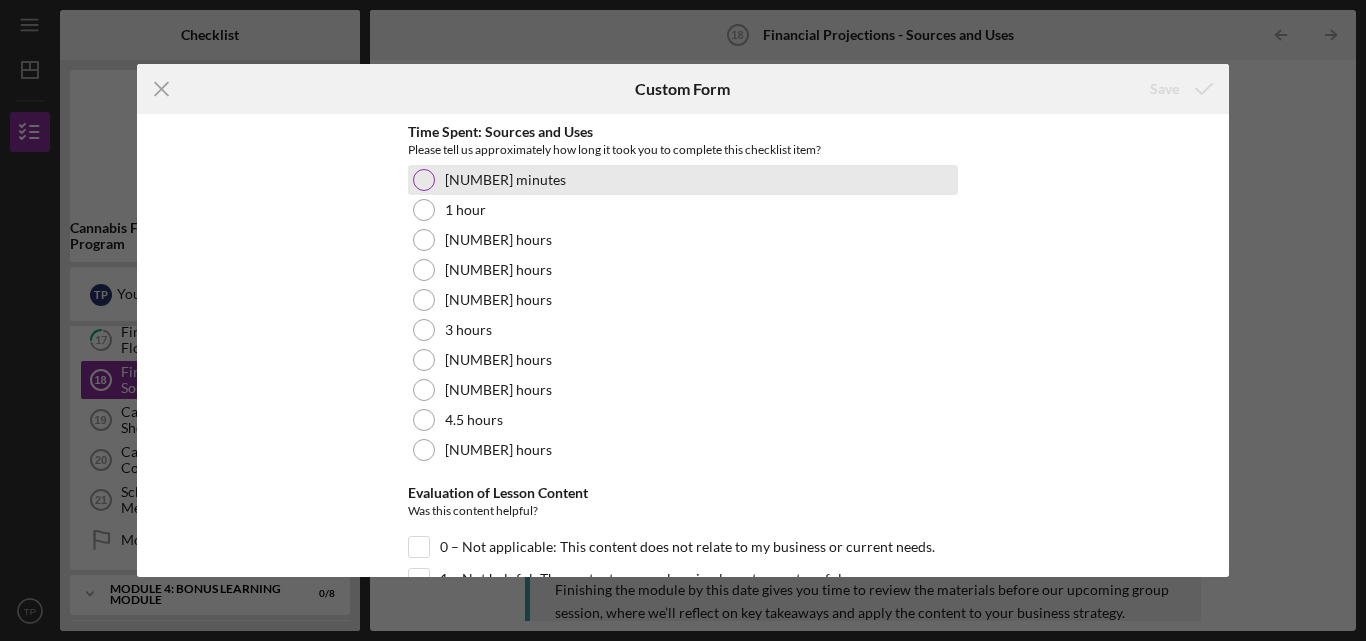 click on "[NUMBER] minutes" at bounding box center (683, 180) 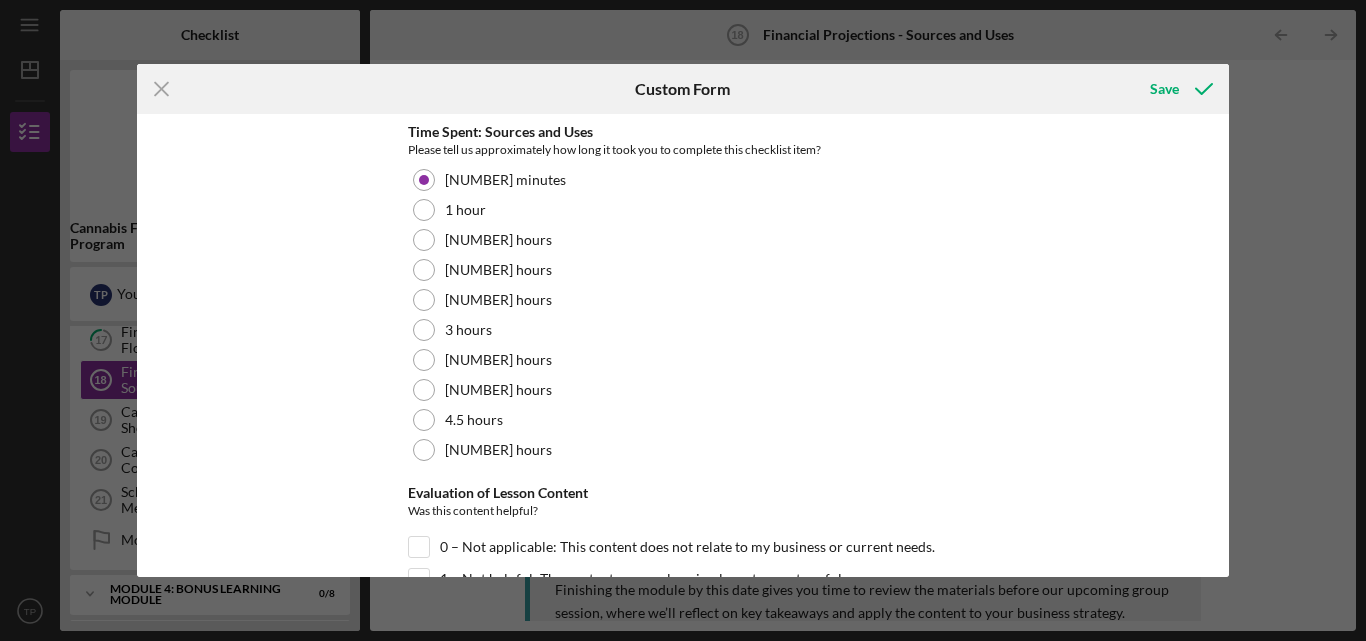 click on "Evaluation of Lesson Content" at bounding box center (683, 493) 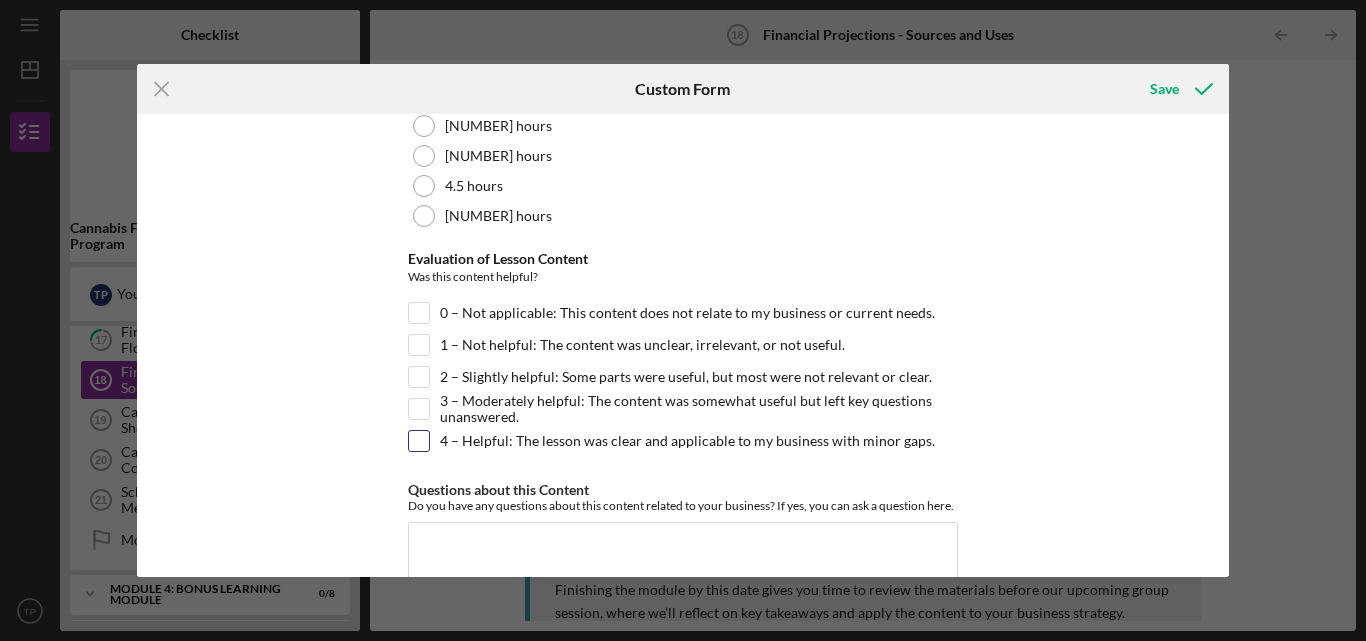 click on "4 – Helpful: The lesson was clear and applicable to my business with minor gaps." at bounding box center (419, 441) 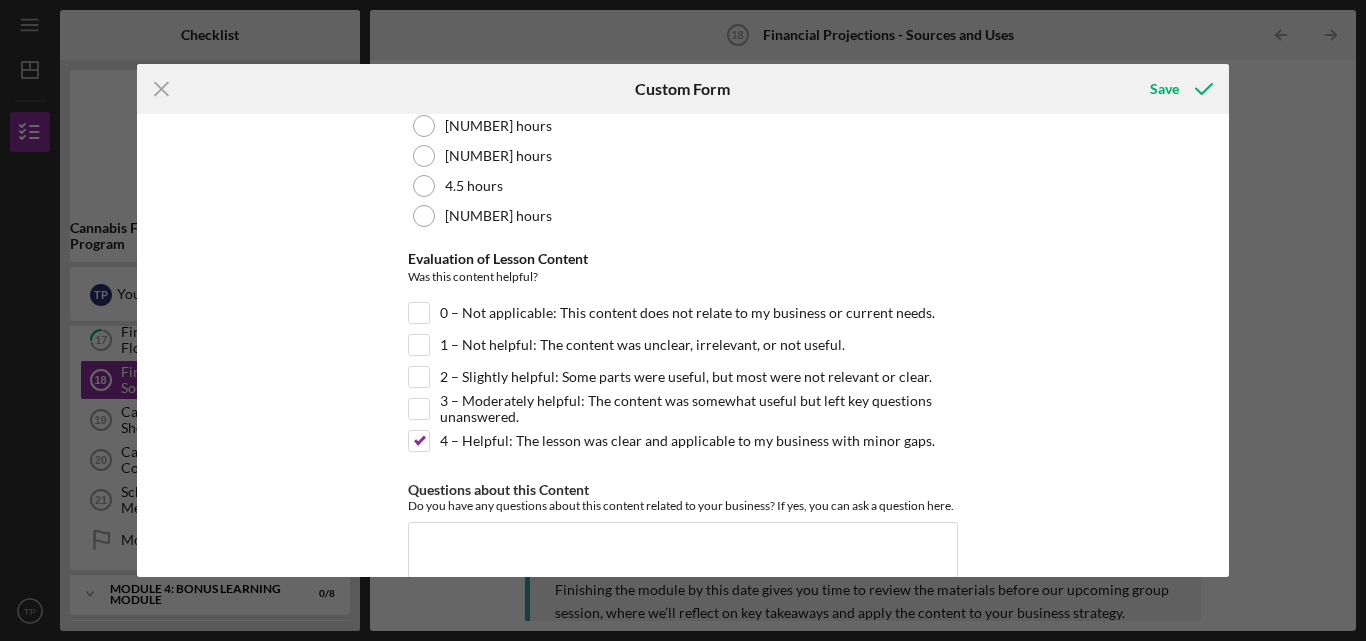 scroll, scrollTop: 290, scrollLeft: 0, axis: vertical 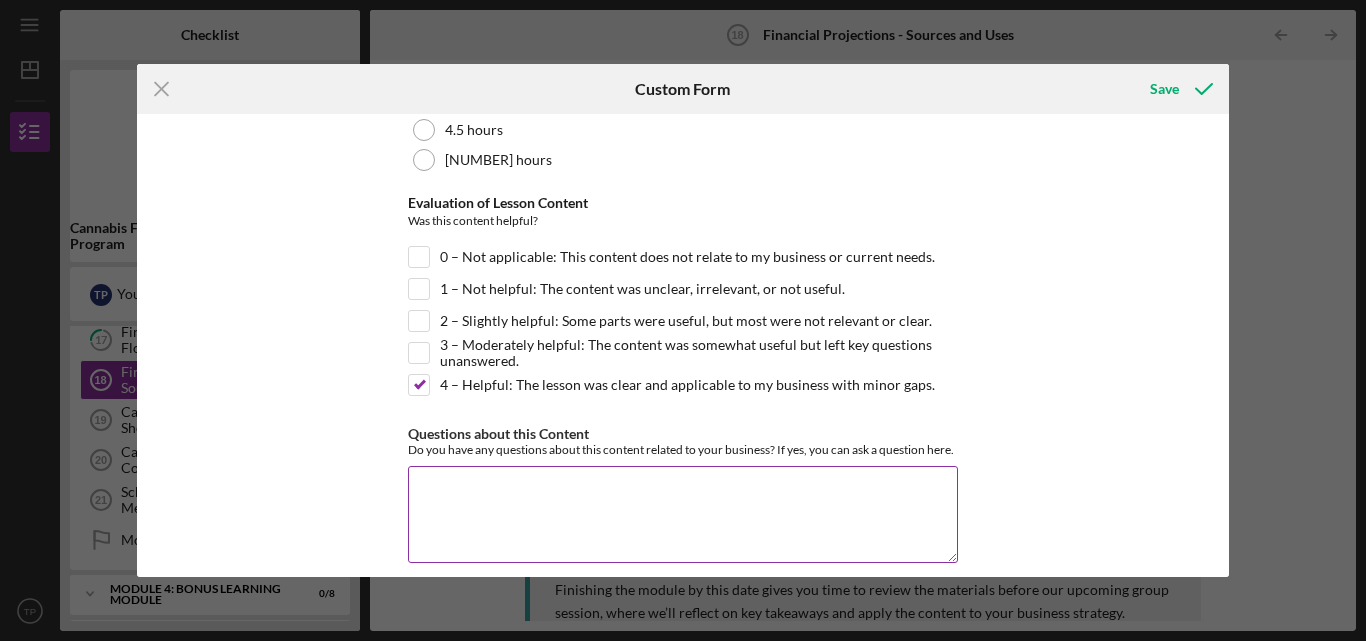click on "Questions about this Content" at bounding box center [683, 514] 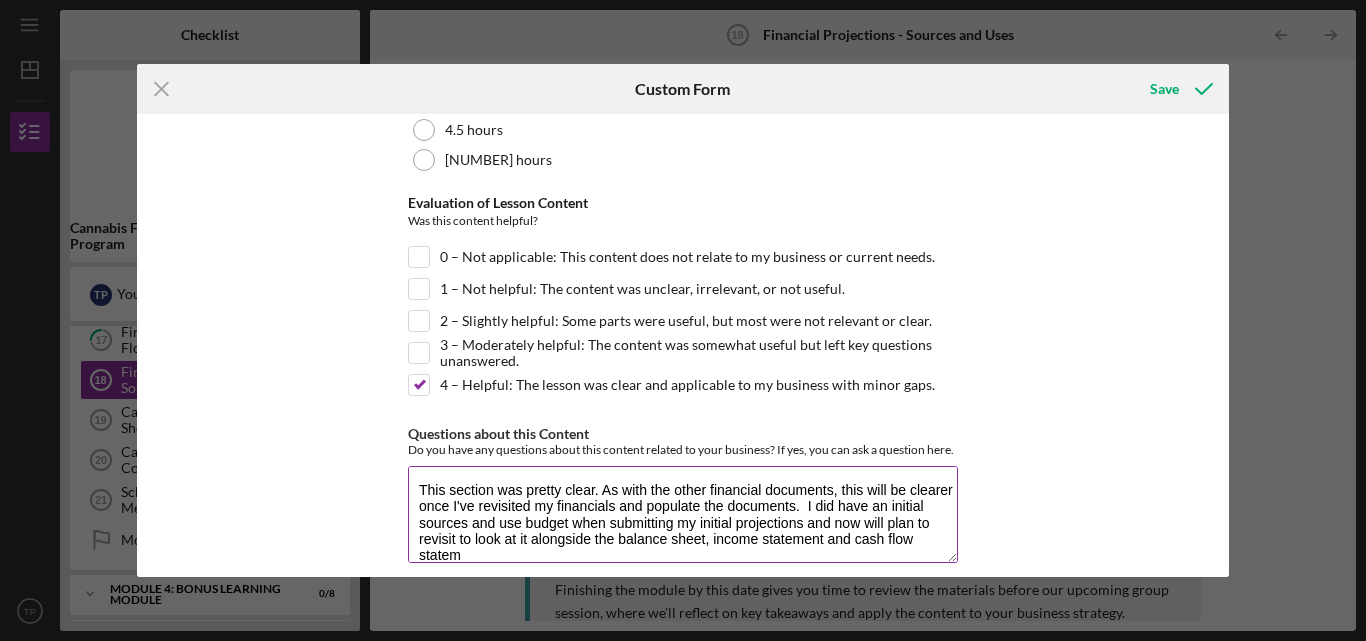 scroll, scrollTop: 1, scrollLeft: 0, axis: vertical 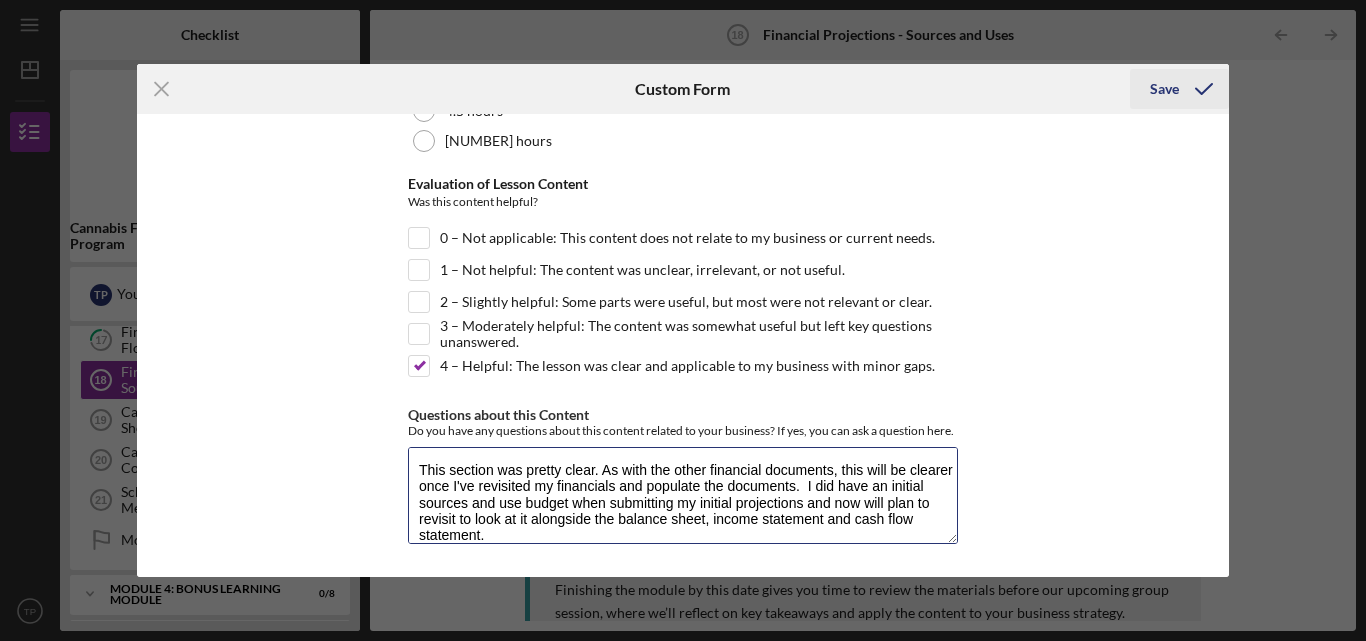 type on "This section was pretty clear. As with the other financial documents, this will be clearer once I've revisited my financials and populate the documents.  I did have an initial sources and use budget when submitting my initial projections and now will plan to revisit to look at it alongside the balance sheet, income statement and cash flow statement." 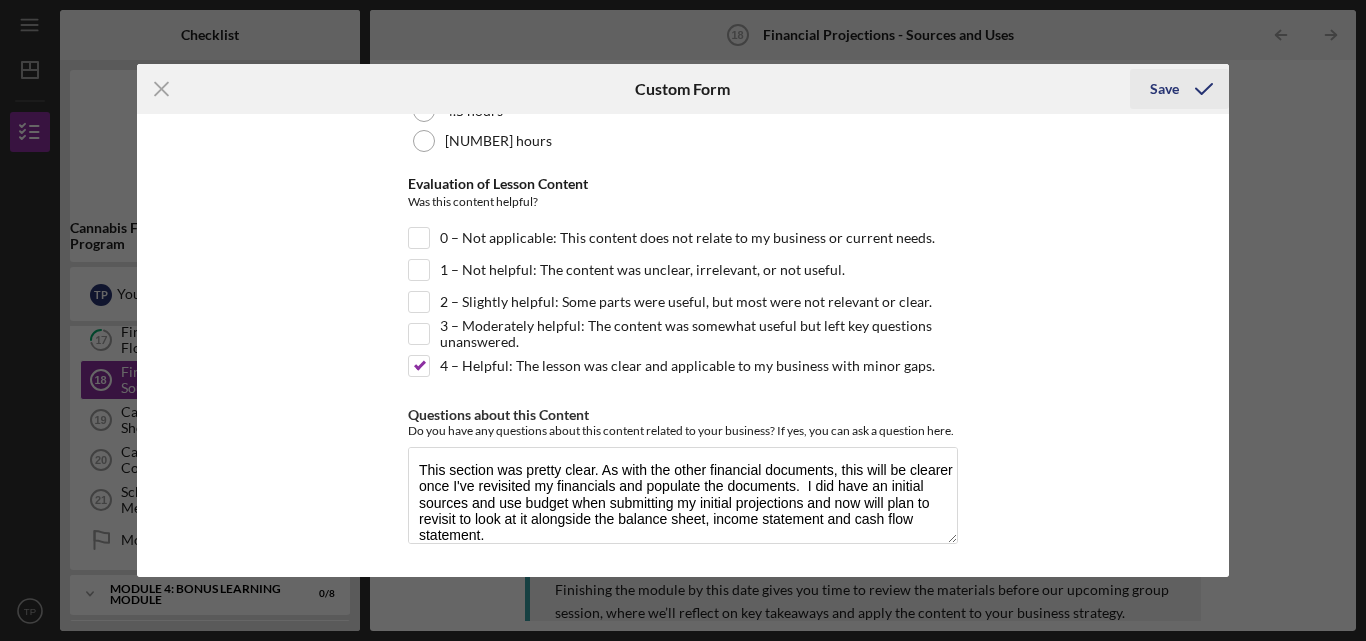 click on "Save" at bounding box center [1164, 89] 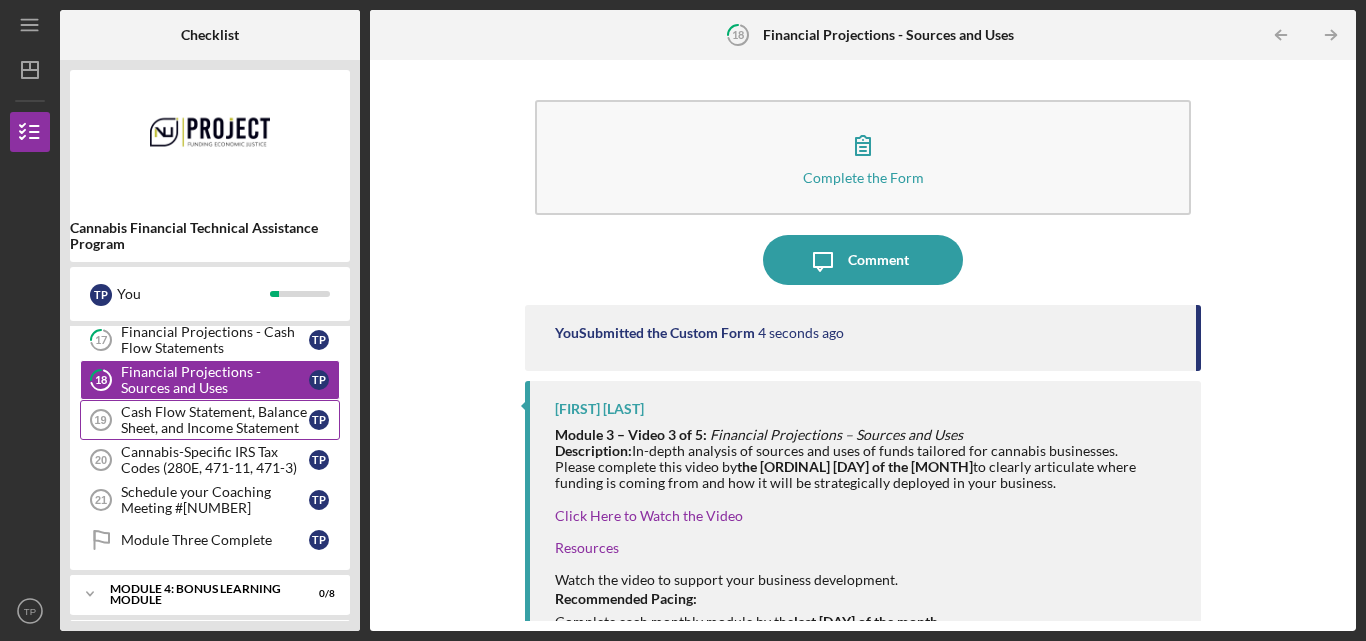 click on "Cash Flow Statement, Balance Sheet, and Income Statement" at bounding box center (215, 420) 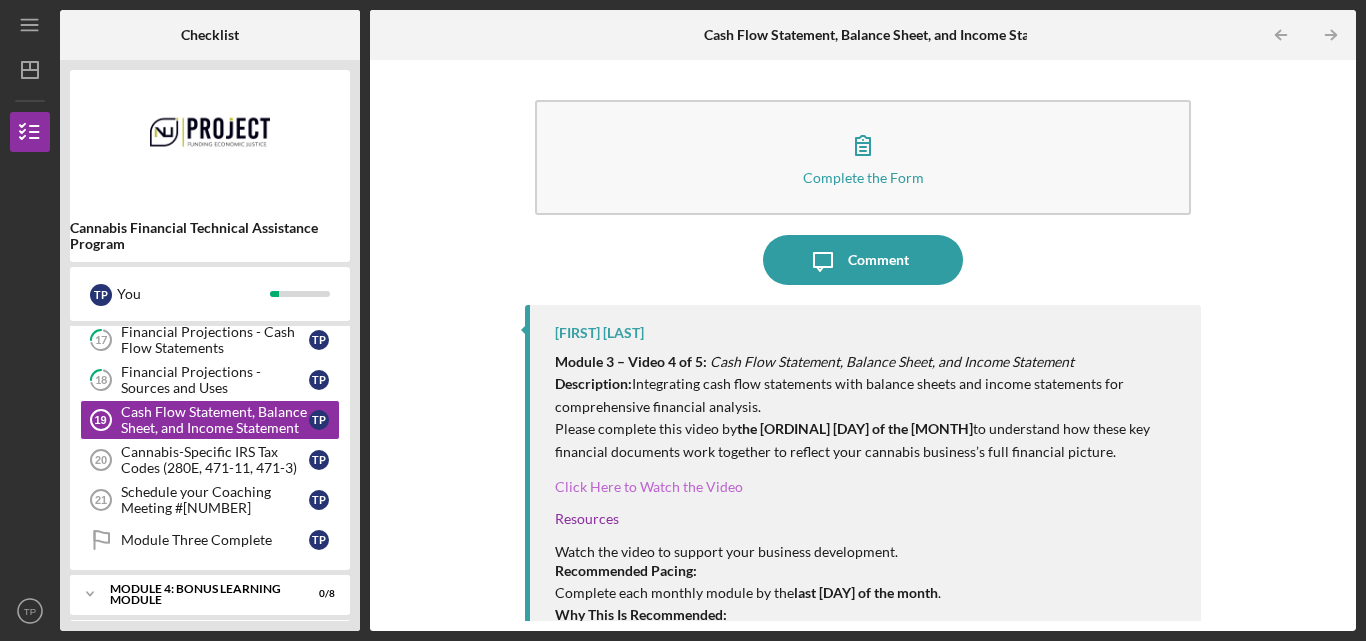 click on "Click Here to Watch the Video" at bounding box center (649, 486) 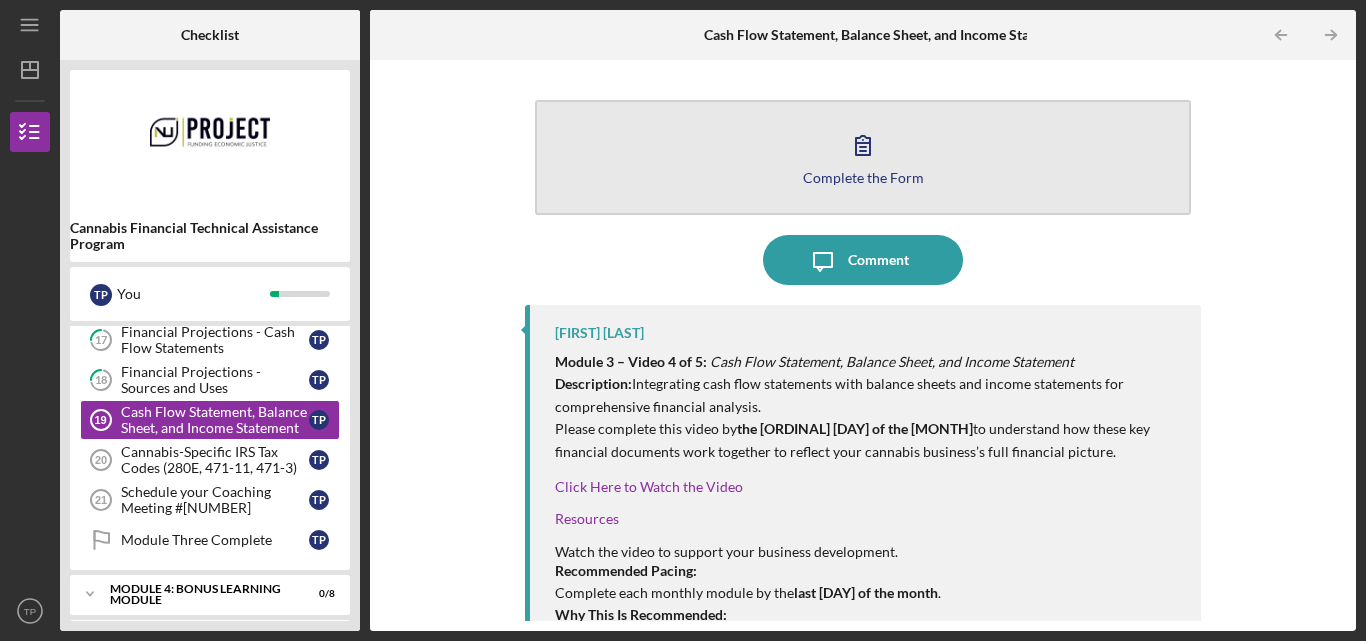 click 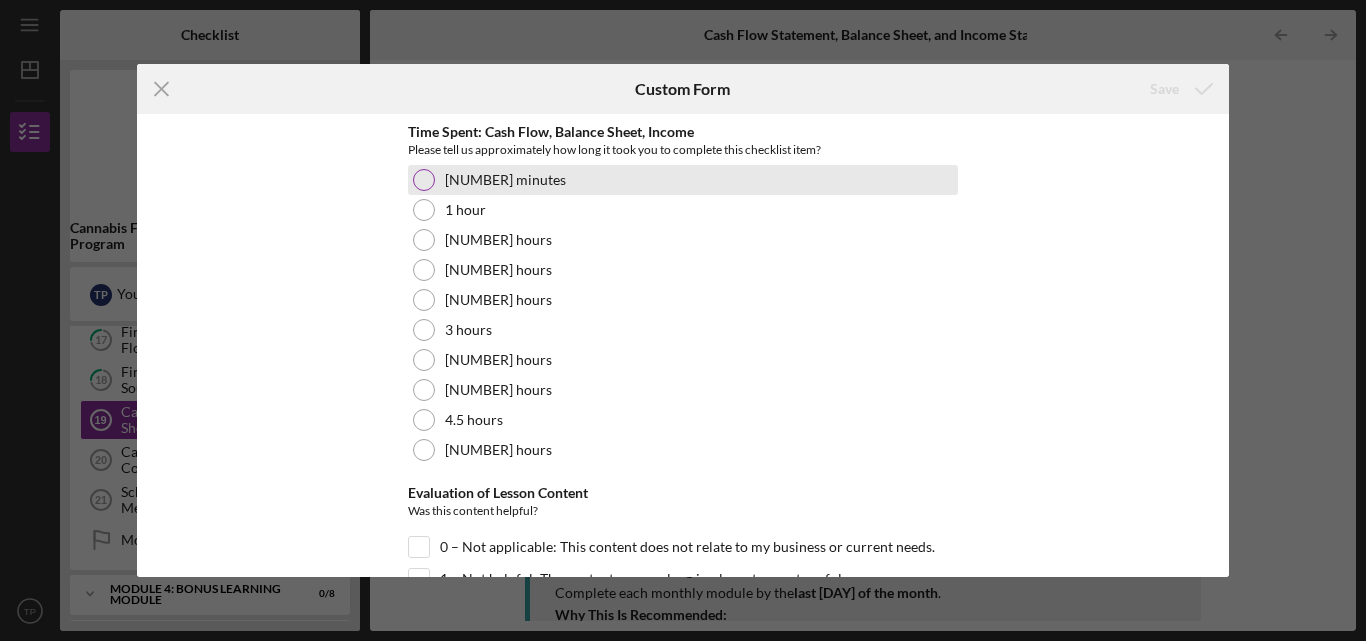 click on "[NUMBER] minutes" at bounding box center [683, 180] 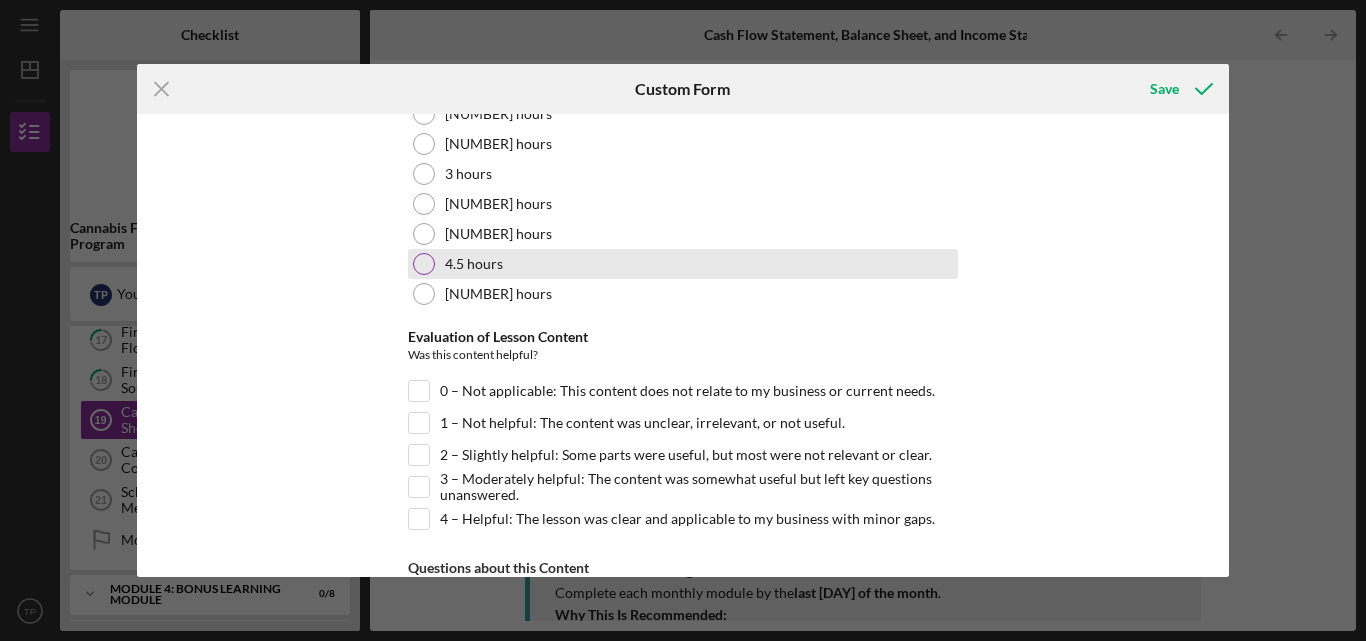 scroll, scrollTop: 175, scrollLeft: 0, axis: vertical 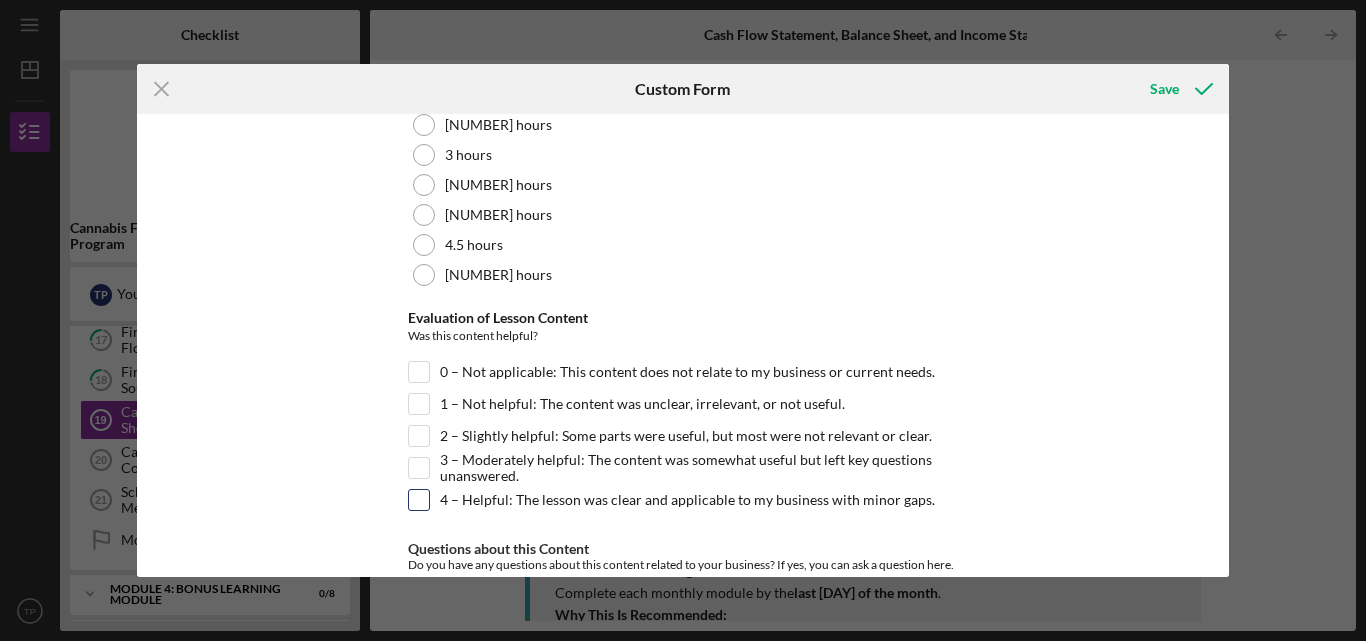 click on "4 – Helpful: The lesson was clear and applicable to my business with minor gaps." at bounding box center [687, 500] 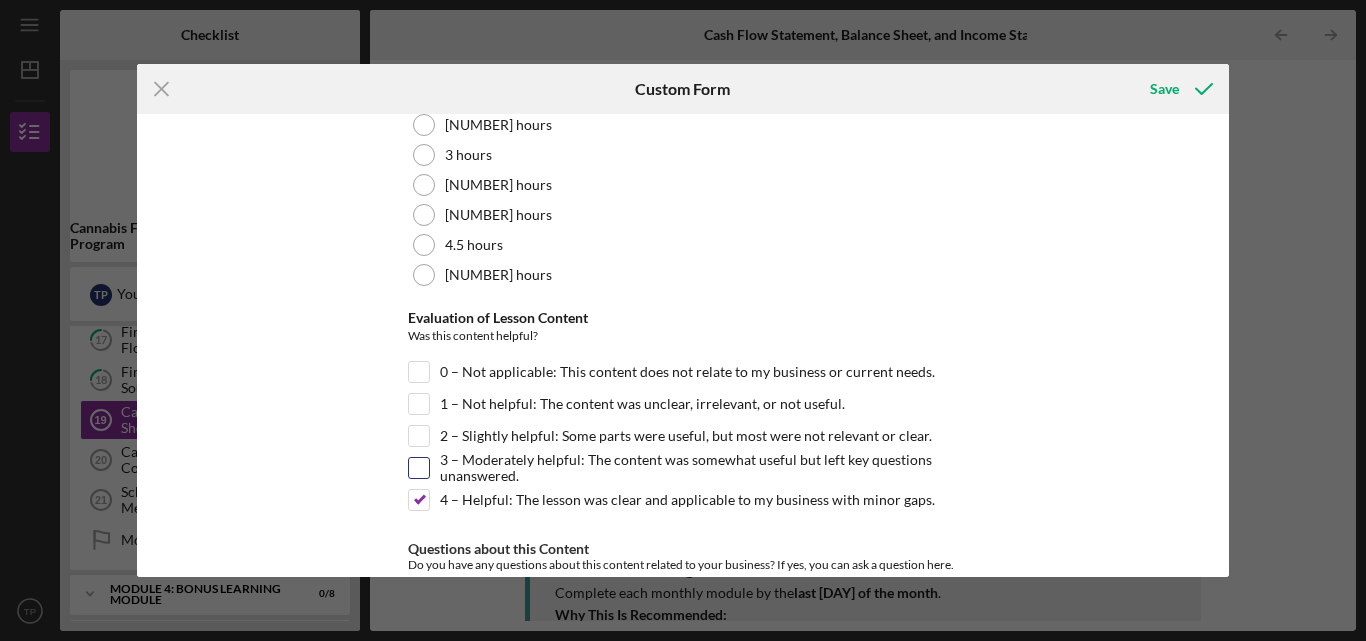 scroll, scrollTop: 309, scrollLeft: 0, axis: vertical 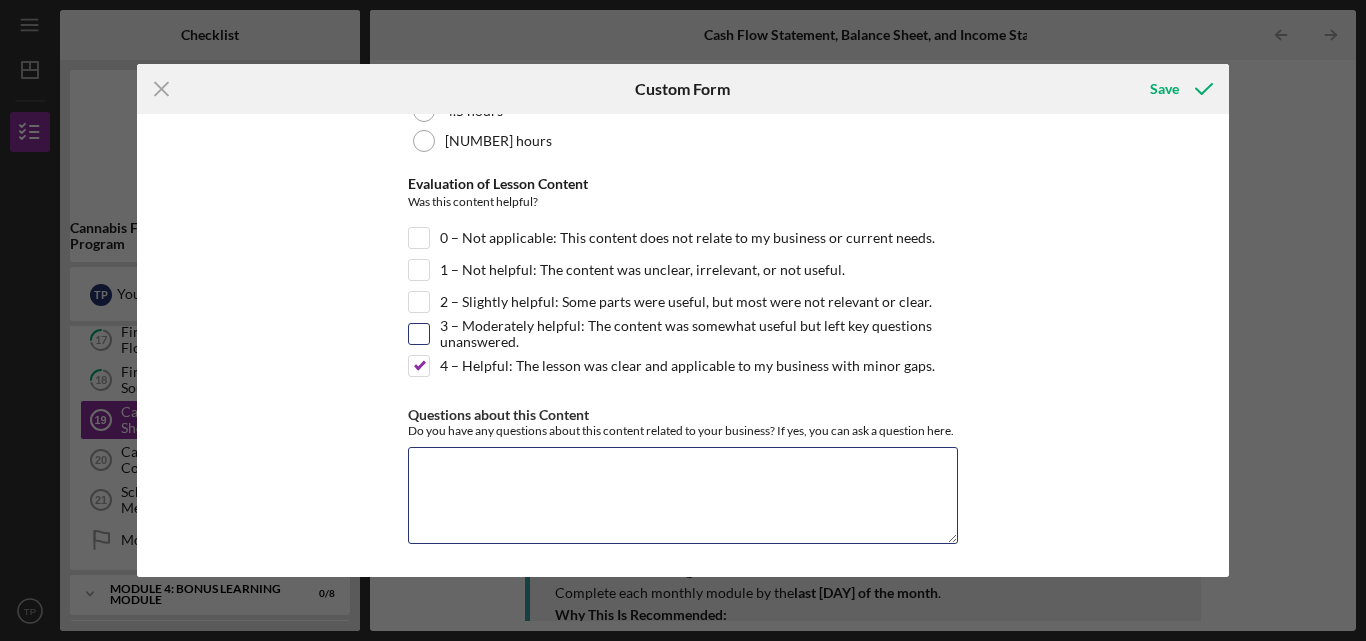 click on "Questions about this Content" at bounding box center (683, 495) 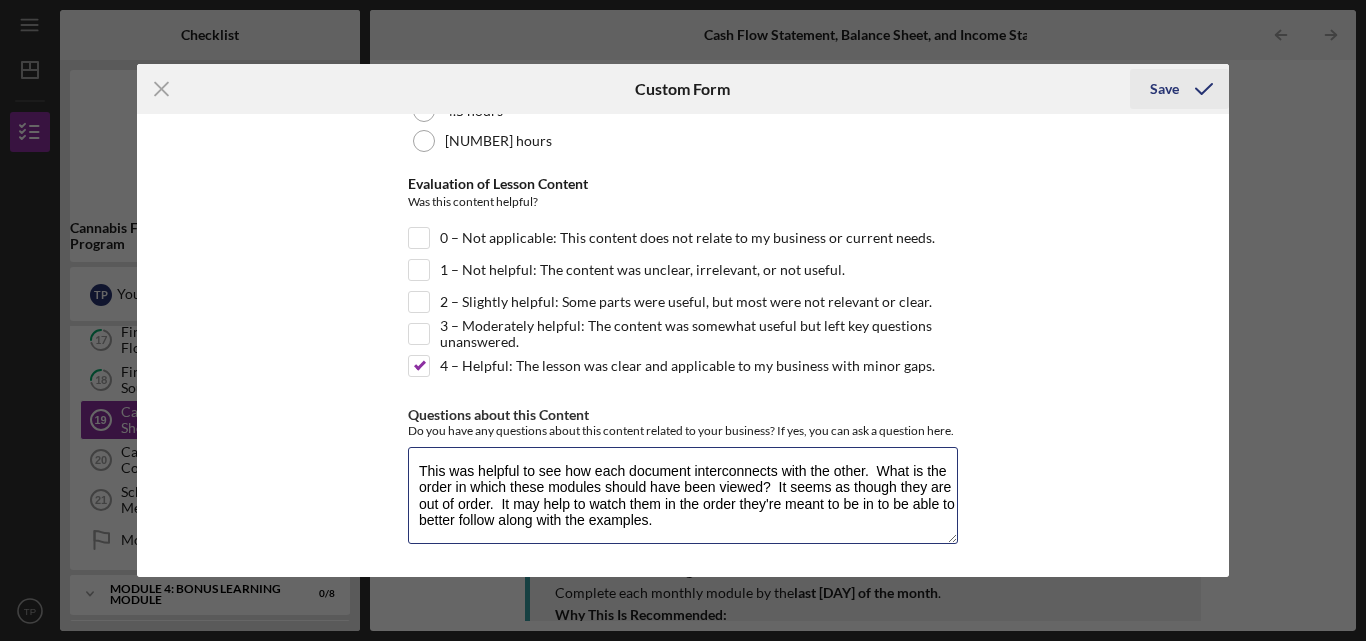 type on "This was helpful to see how each document interconnects with the other.  What is the order in which these modules should have been viewed?  It seems as though they are out of order.  It may help to watch them in the order they're meant to be in to be able to better follow along with the examples." 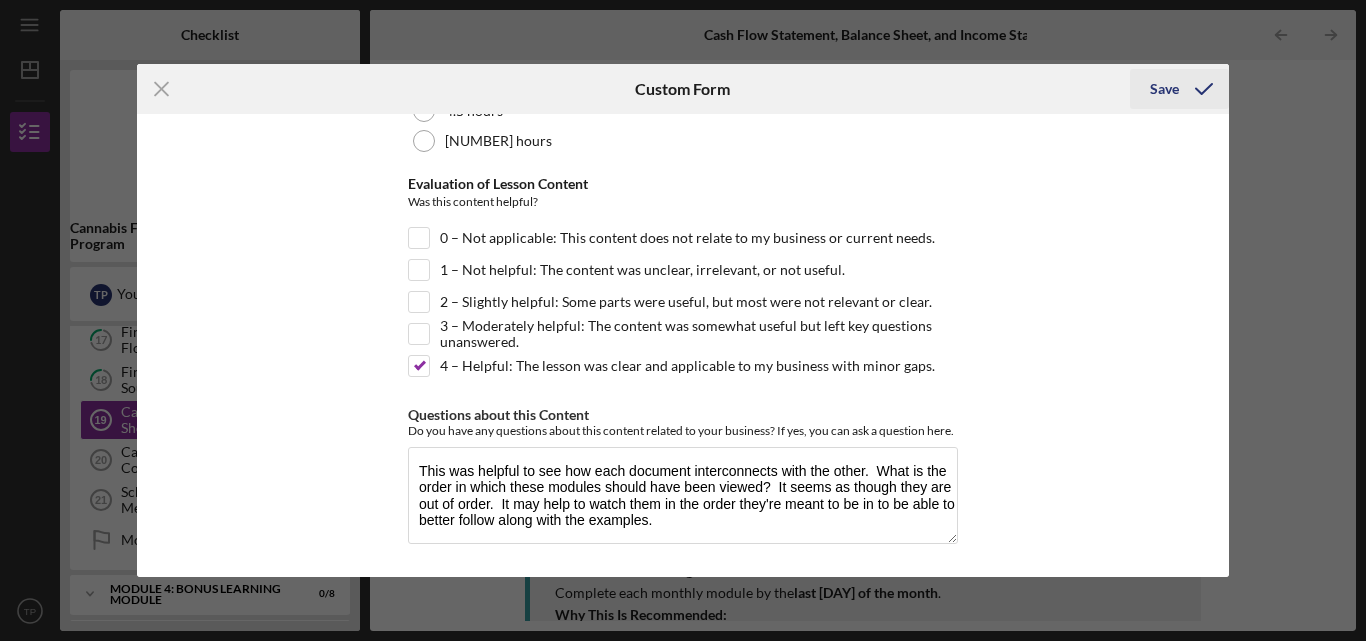 click on "Save" at bounding box center (1164, 89) 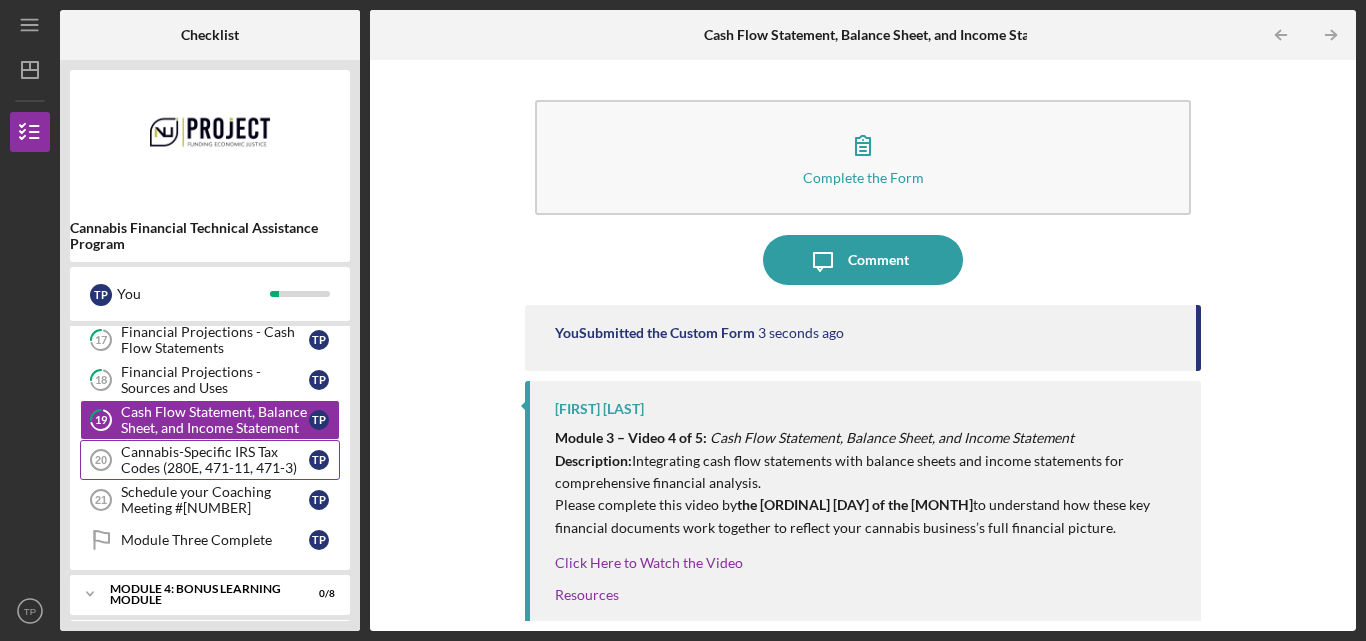 click on "Cannabis-Specific IRS Tax Codes (280E, 471-11, 471-3) 20 Cannabis-Specific IRS Tax Codes (280E, 471-11, 471-3) T P" at bounding box center [210, 460] 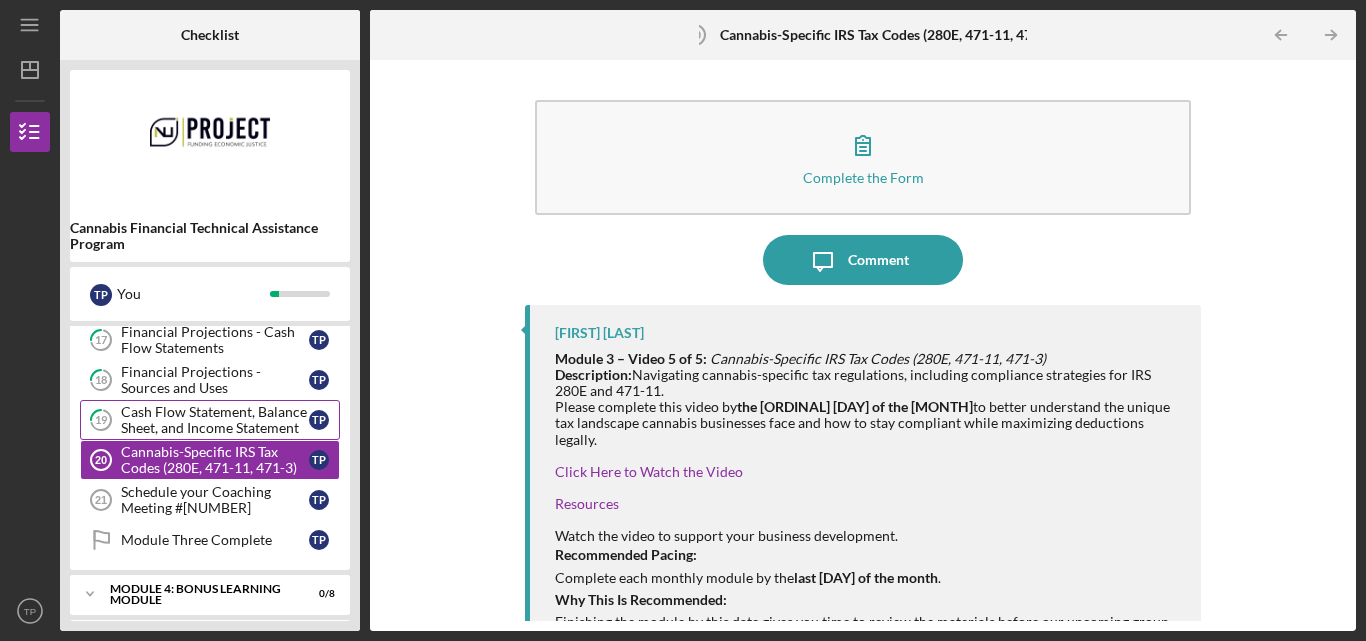 scroll, scrollTop: 97, scrollLeft: 0, axis: vertical 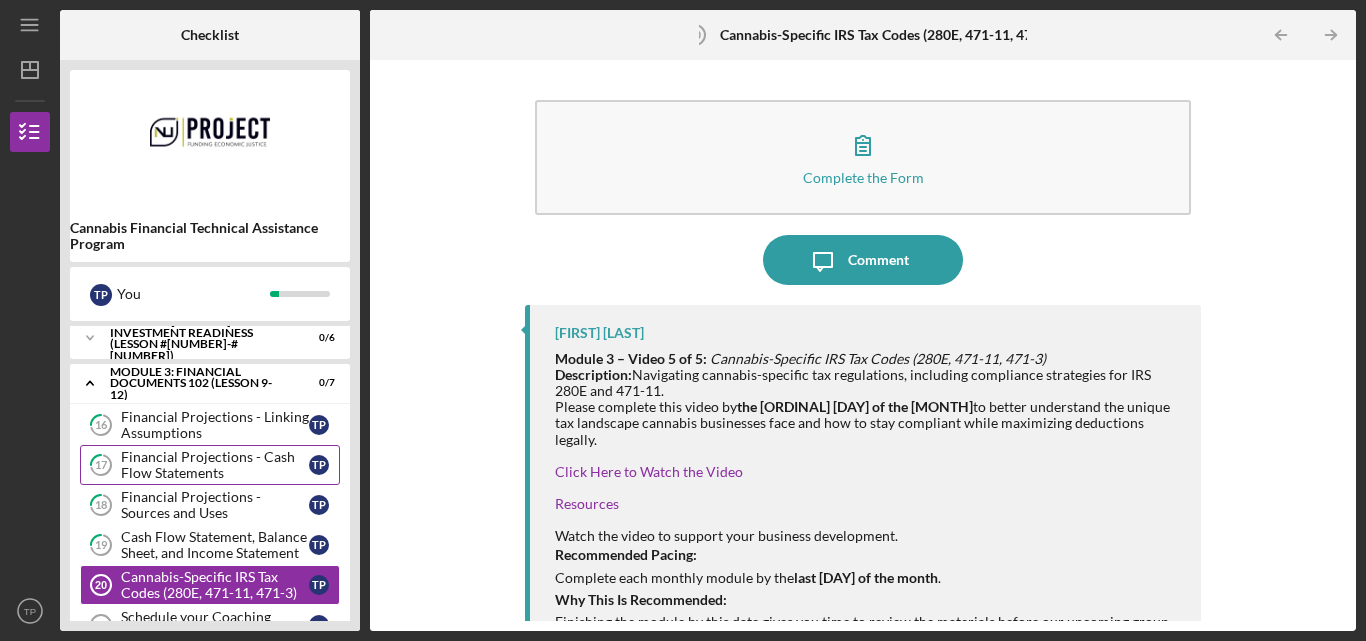 click on "Financial Projections - Cash Flow Statements" at bounding box center (215, 465) 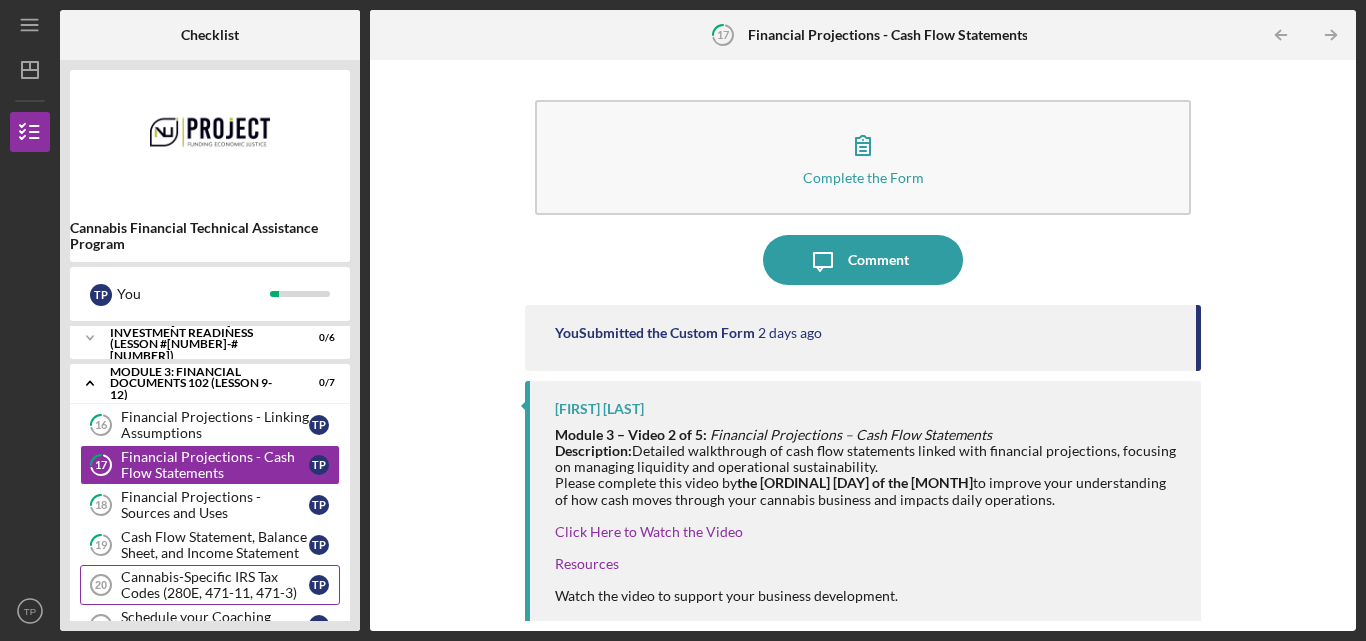 click on "Cannabis-Specific IRS Tax Codes (280E, 471-11, 471-3)" at bounding box center (215, 585) 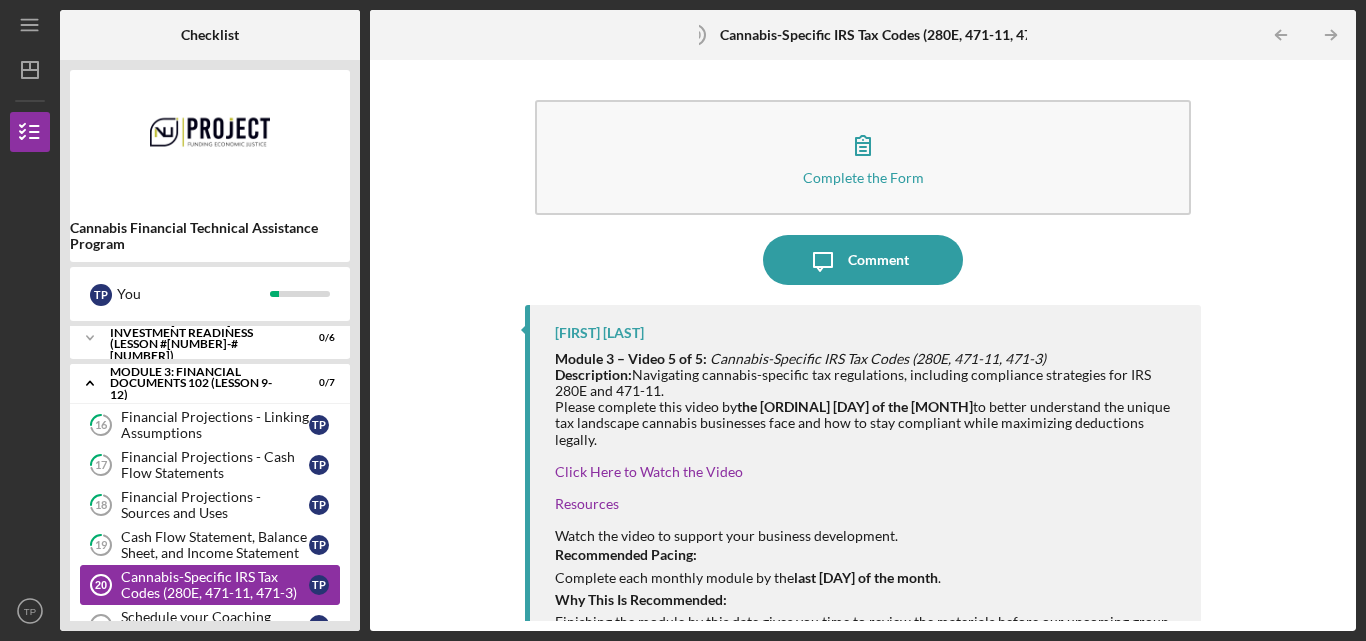 click on "Cannabis-Specific IRS Tax Codes (280E, 471-11, 471-3)" at bounding box center (215, 585) 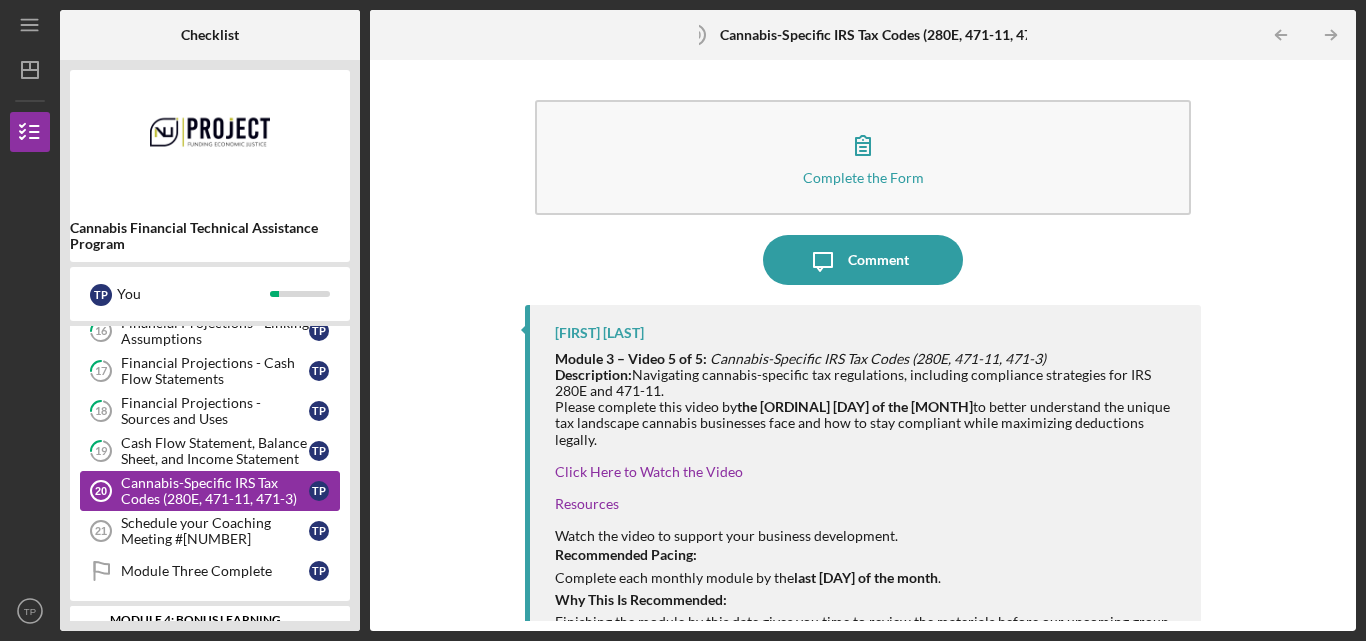 scroll, scrollTop: 271, scrollLeft: 0, axis: vertical 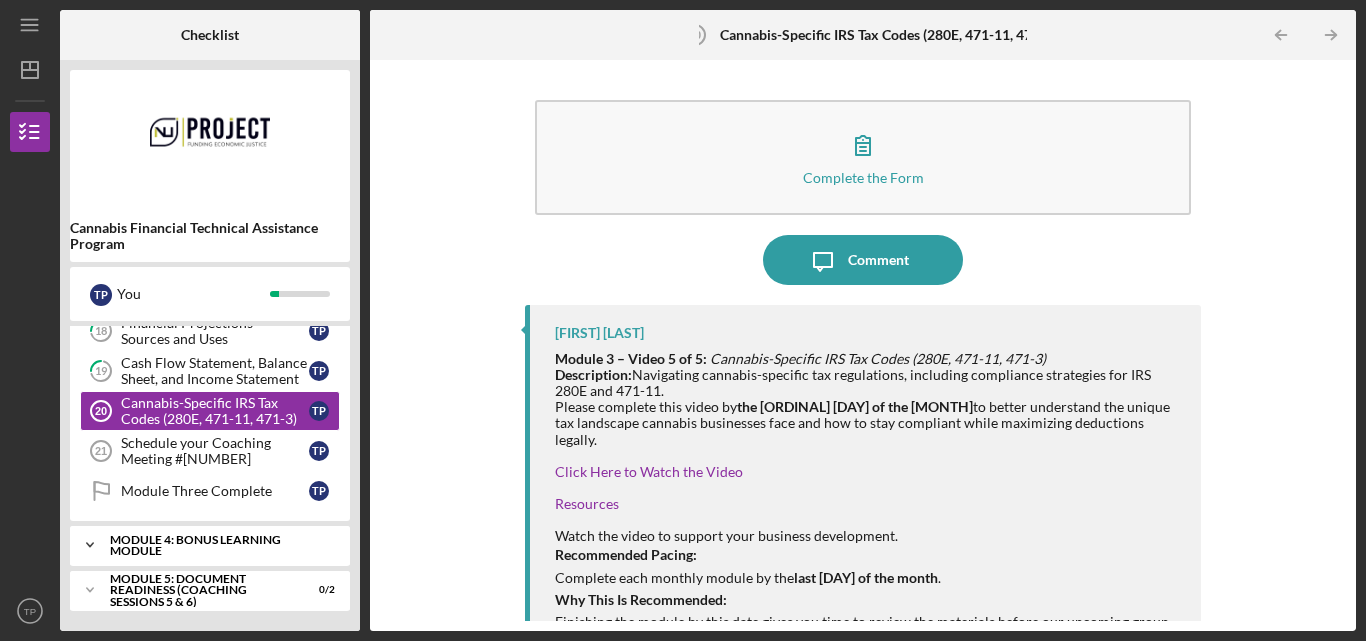 click on "Module 4: Bonus Learning Module" at bounding box center [217, 545] 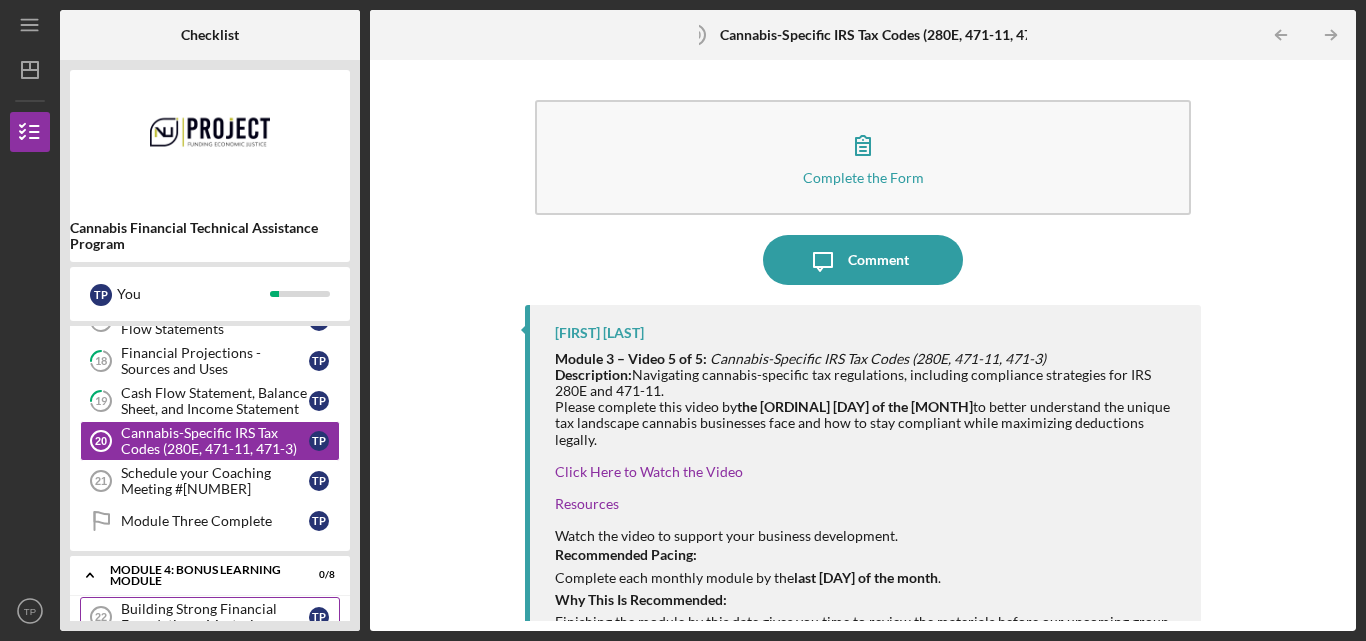 scroll, scrollTop: 240, scrollLeft: 0, axis: vertical 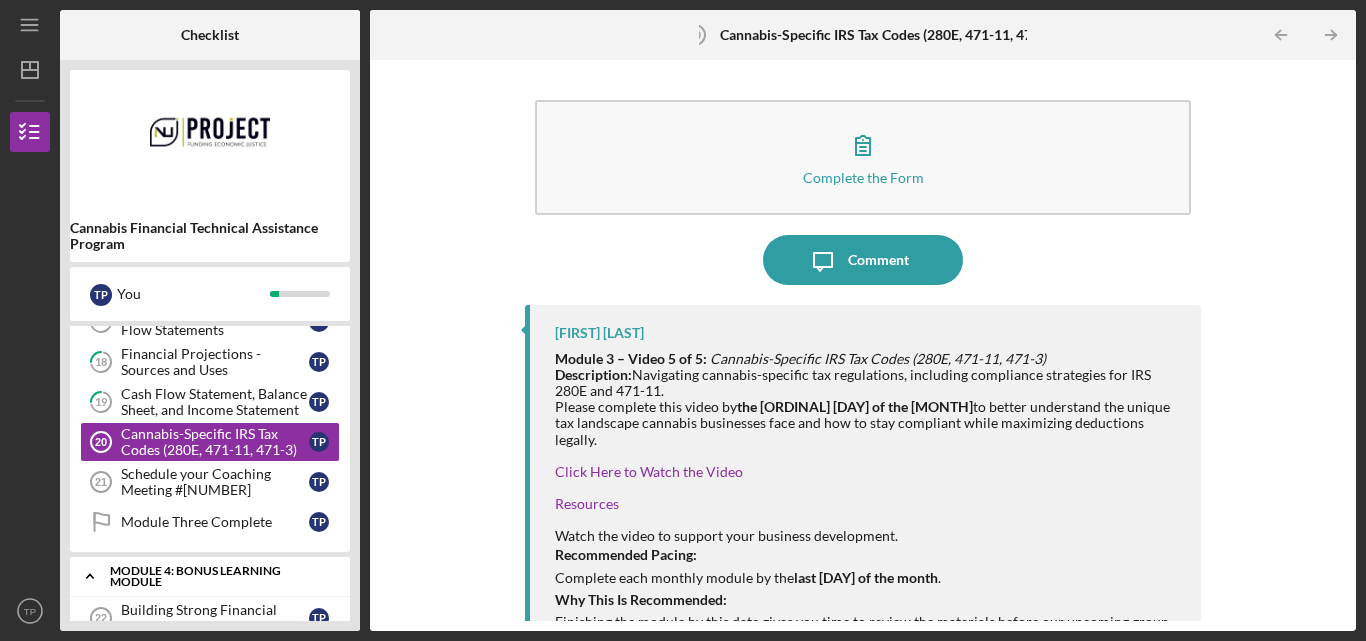 click on "Module 4: Bonus Learning Module" at bounding box center [217, 576] 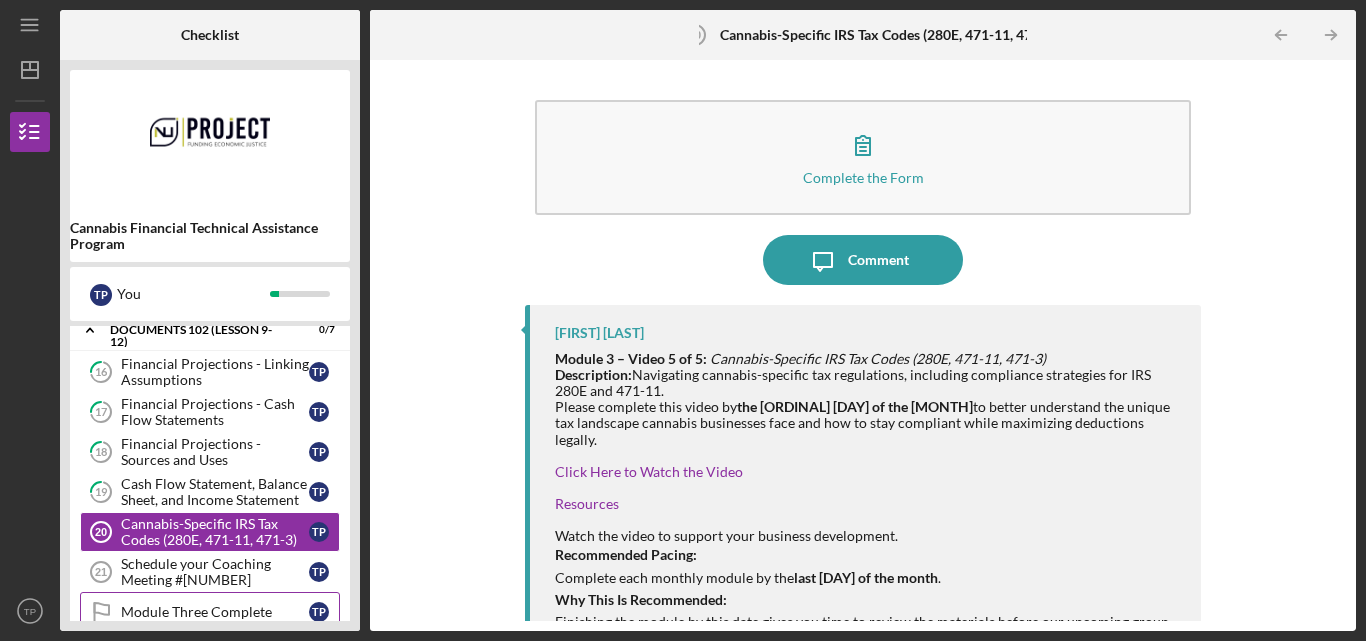 scroll, scrollTop: 149, scrollLeft: 0, axis: vertical 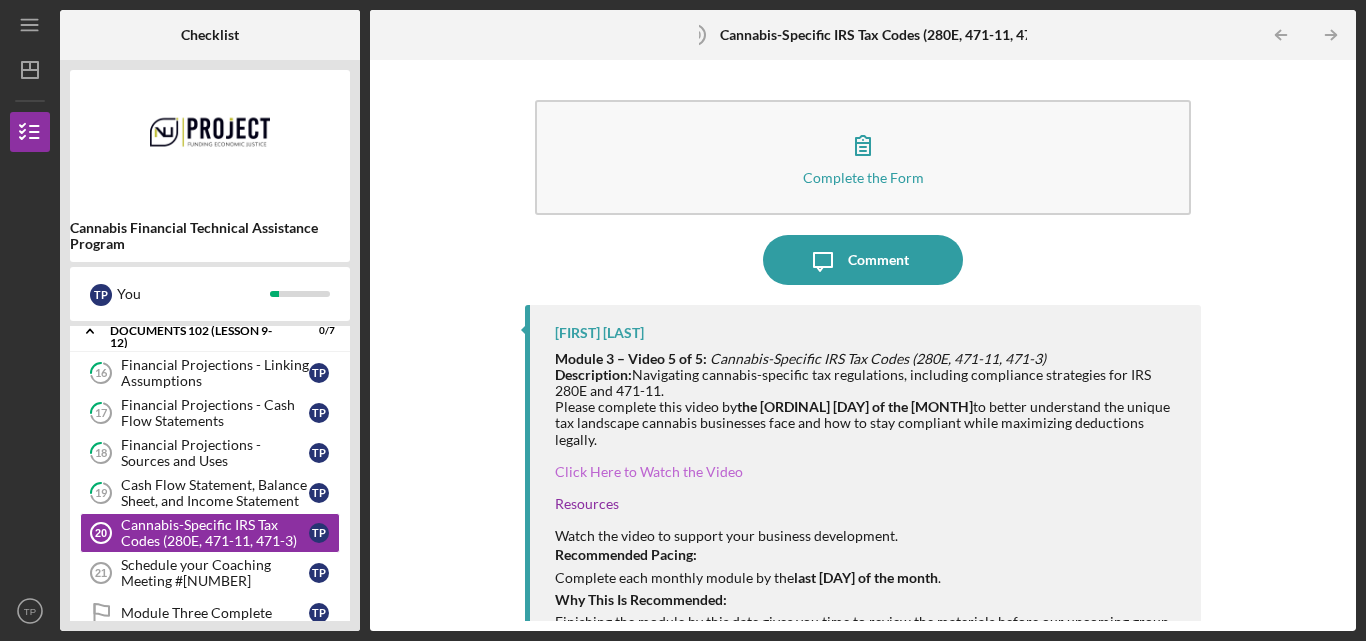 click on "Click Here to Watch the Video" at bounding box center (649, 471) 